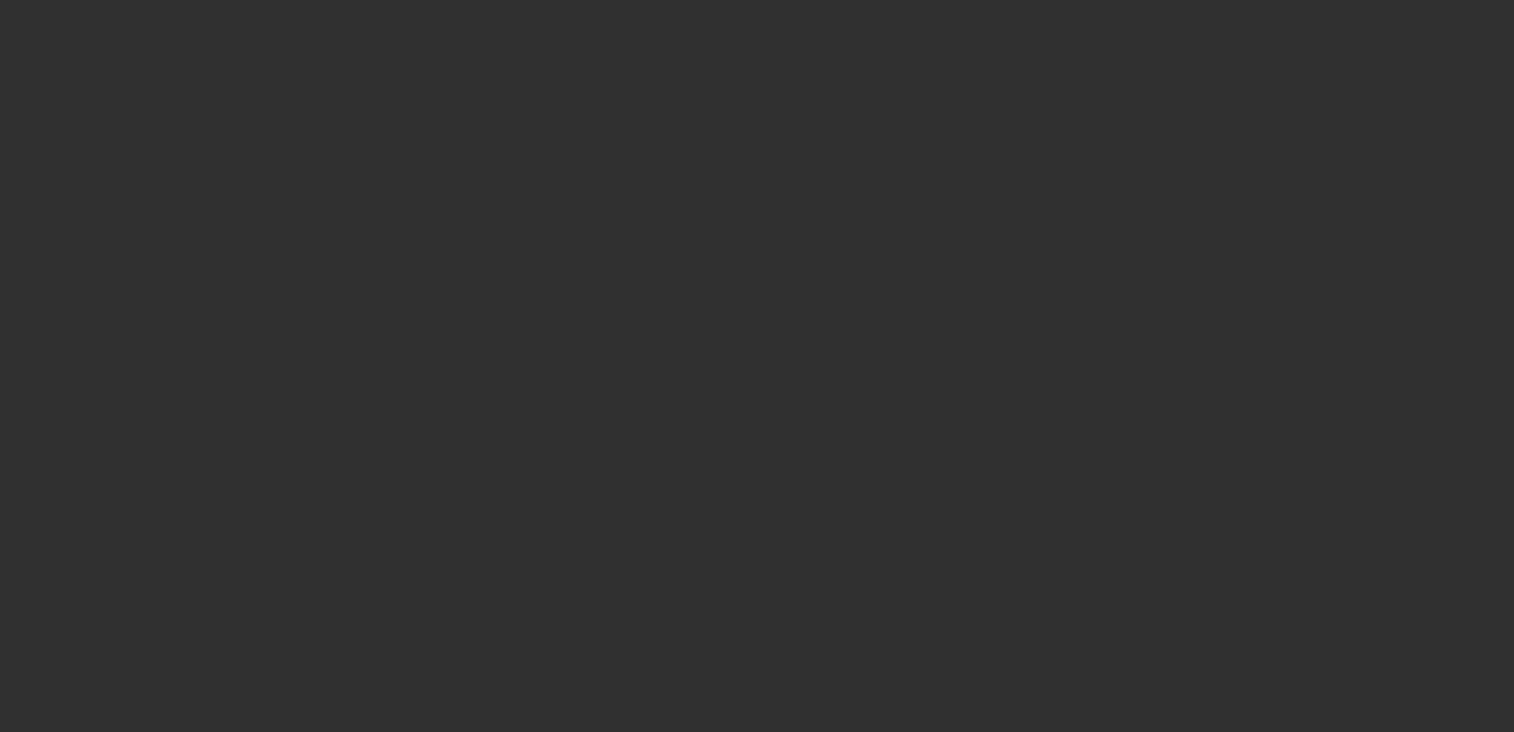 scroll, scrollTop: 0, scrollLeft: 0, axis: both 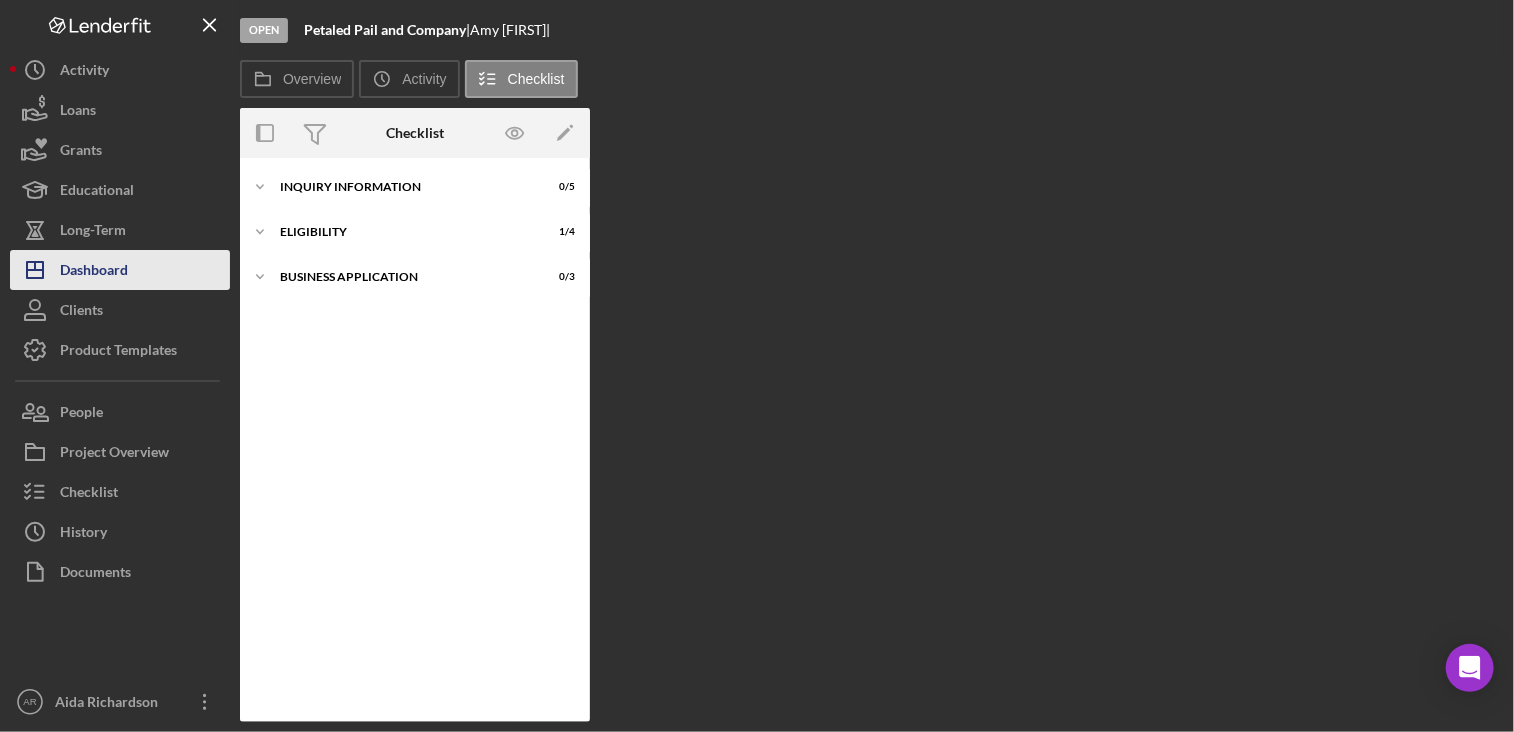 click on "Dashboard" at bounding box center [94, 272] 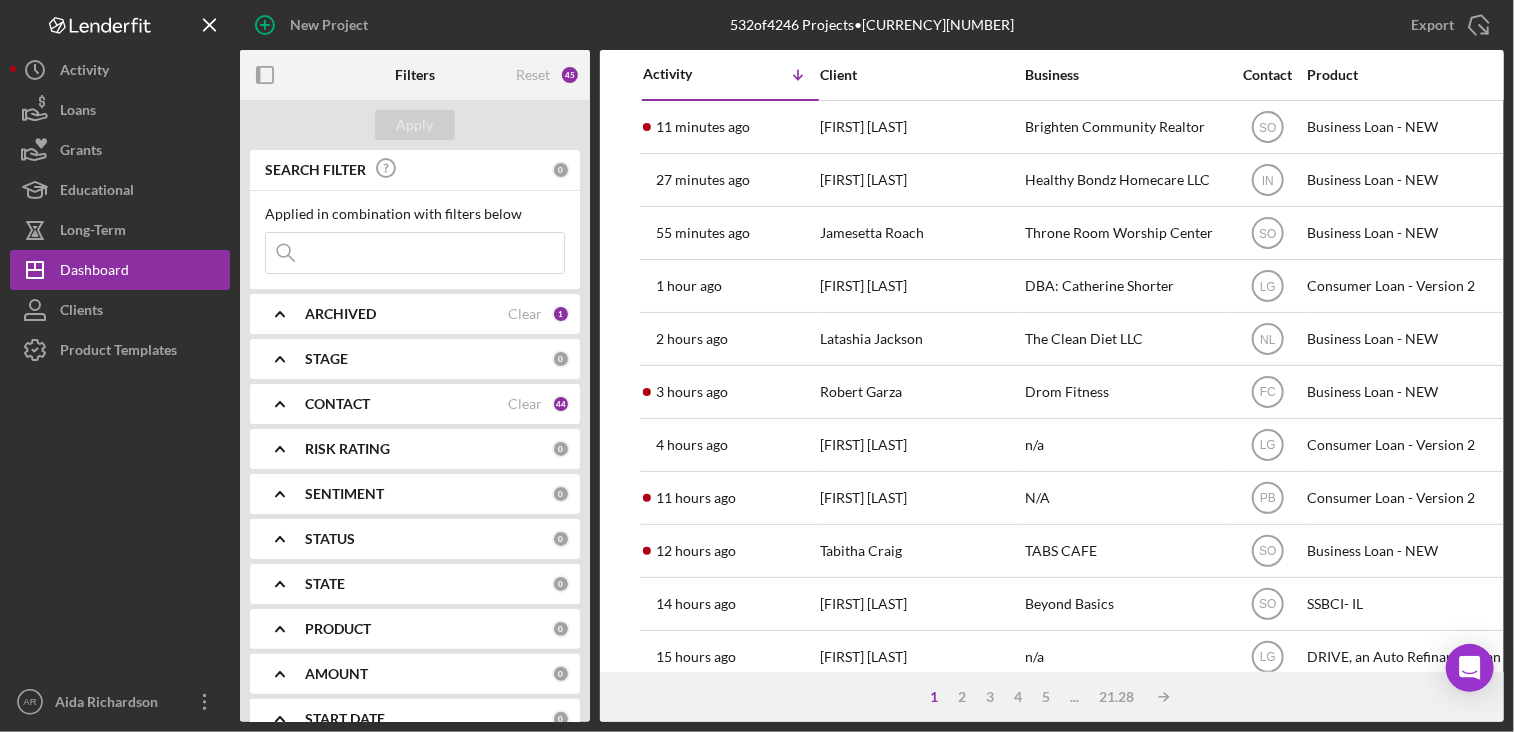 click at bounding box center (415, 253) 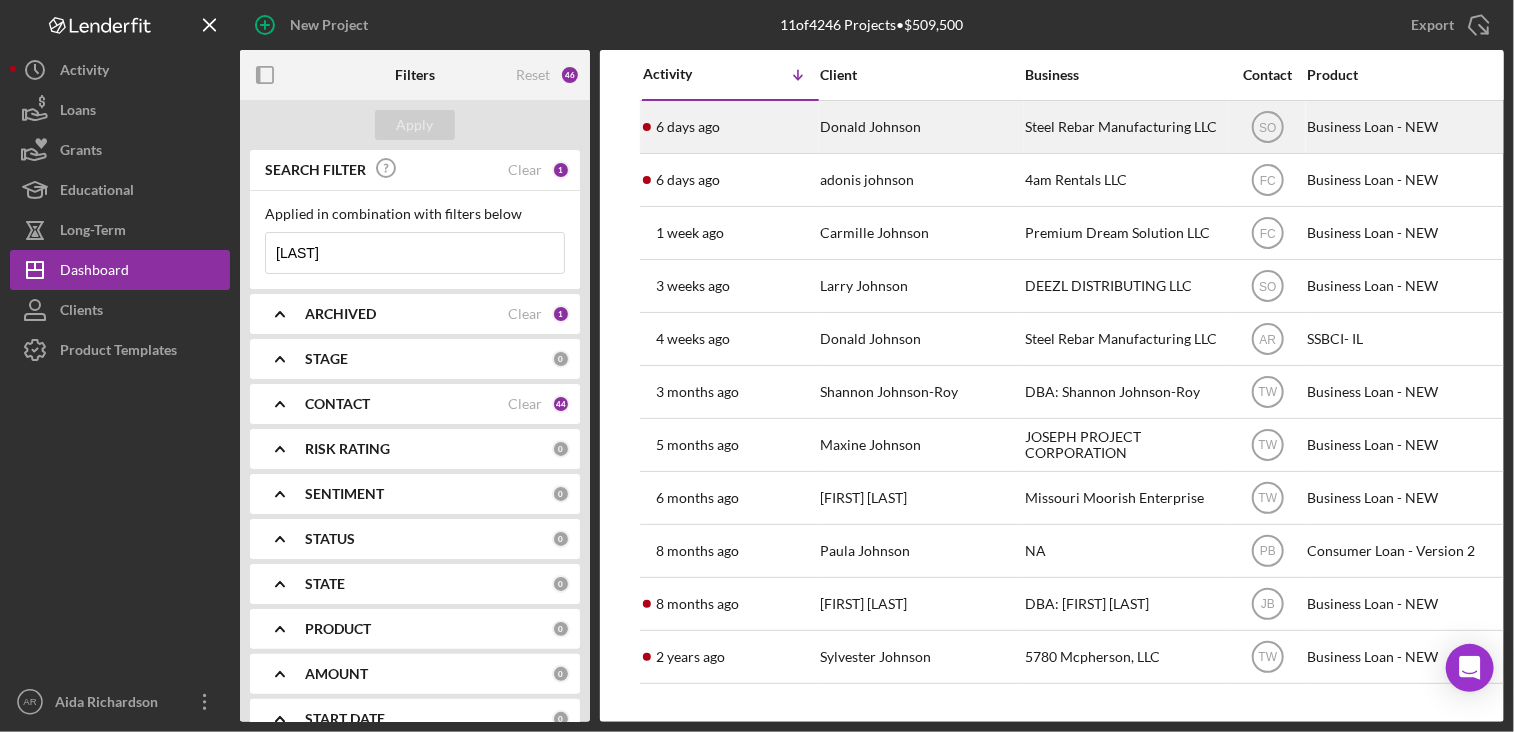 type on "[LAST]" 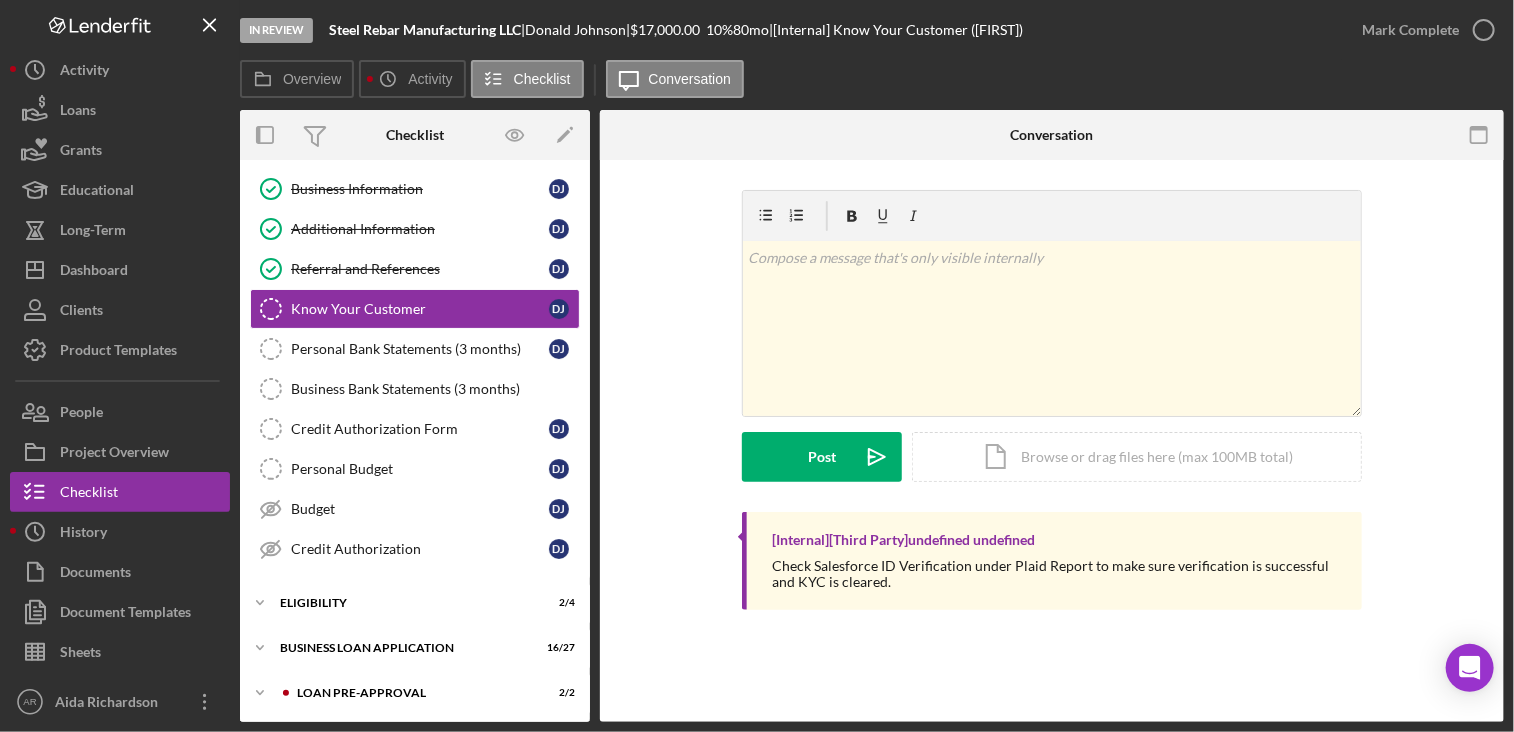 scroll, scrollTop: 128, scrollLeft: 0, axis: vertical 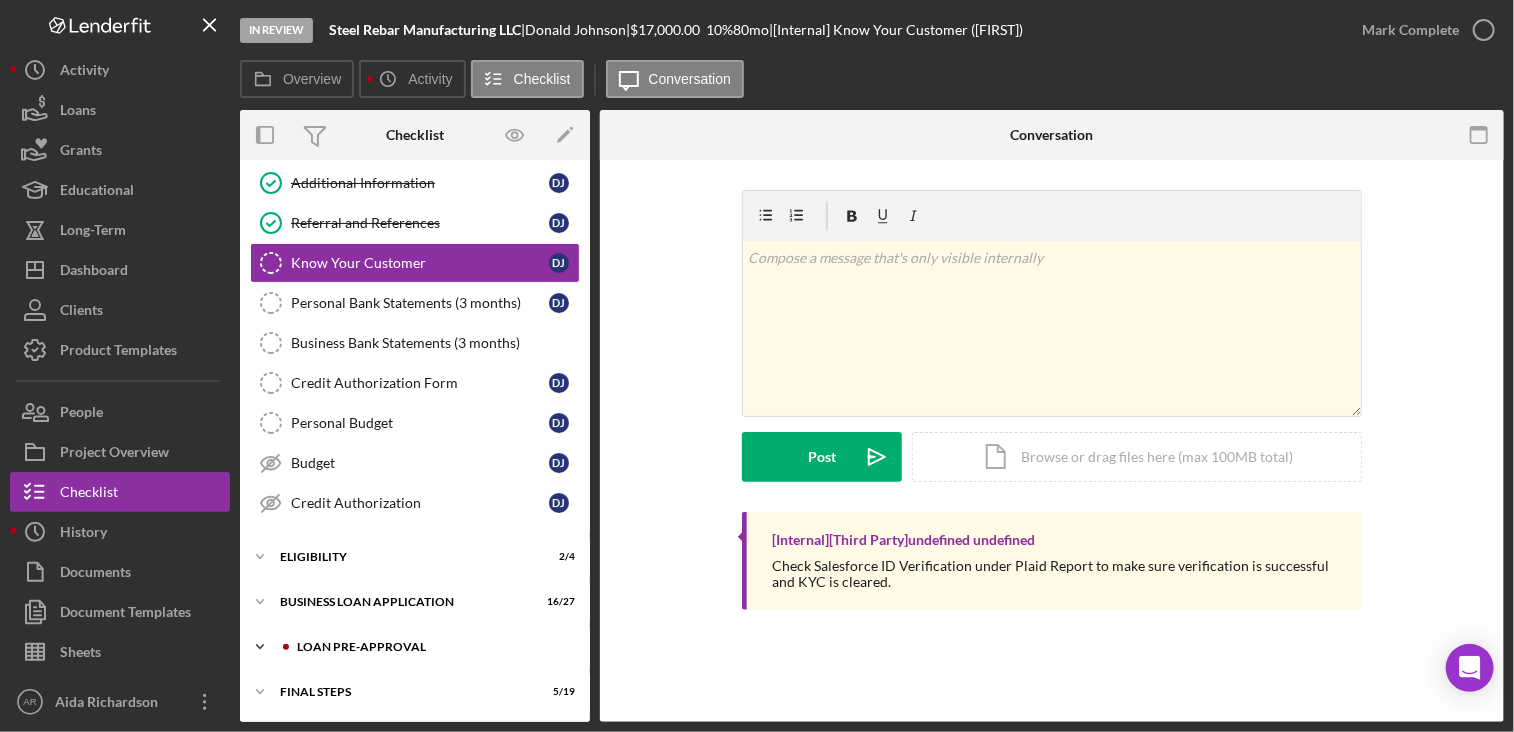 click on "LOAN PRE-APPROVAL" at bounding box center (431, 647) 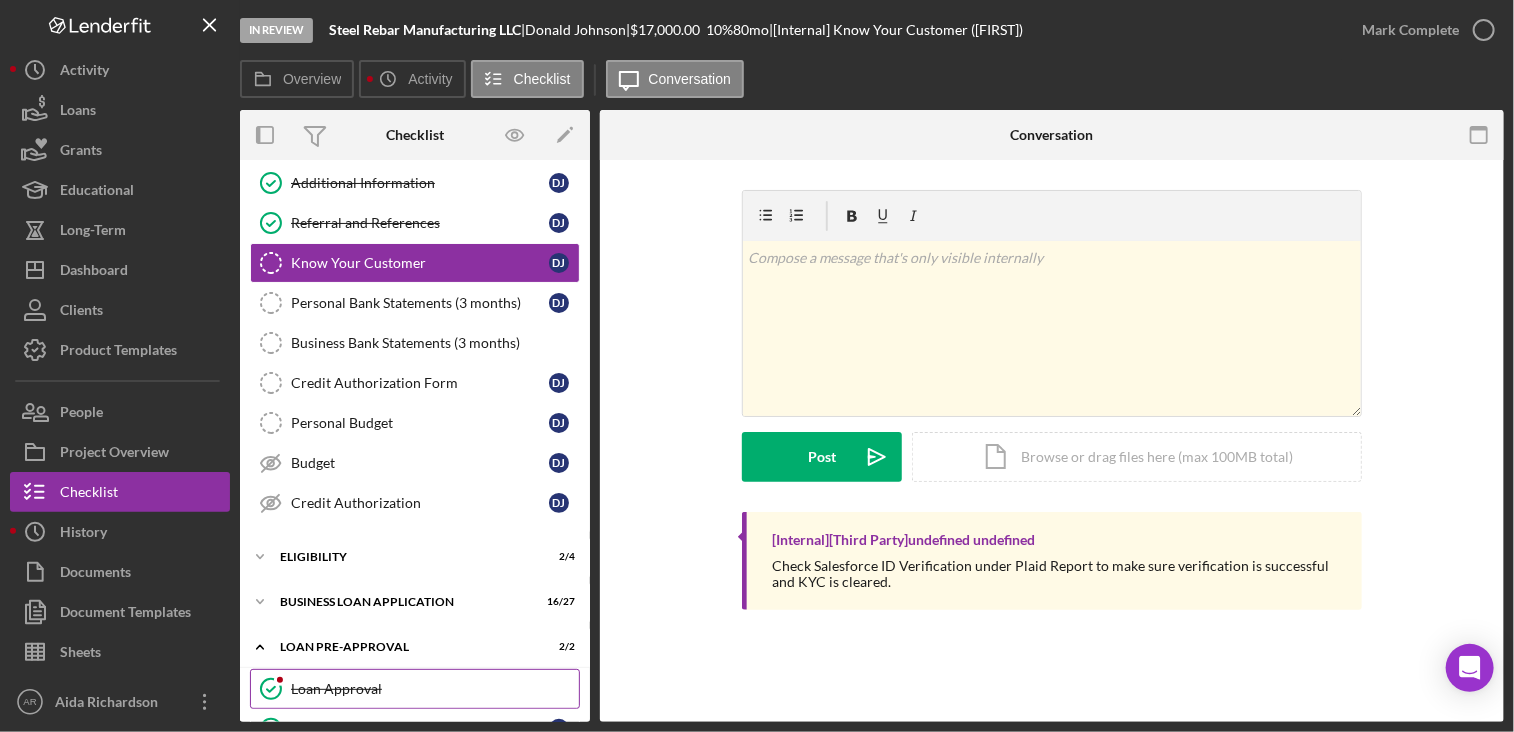 click on "Loan Approval" at bounding box center (435, 689) 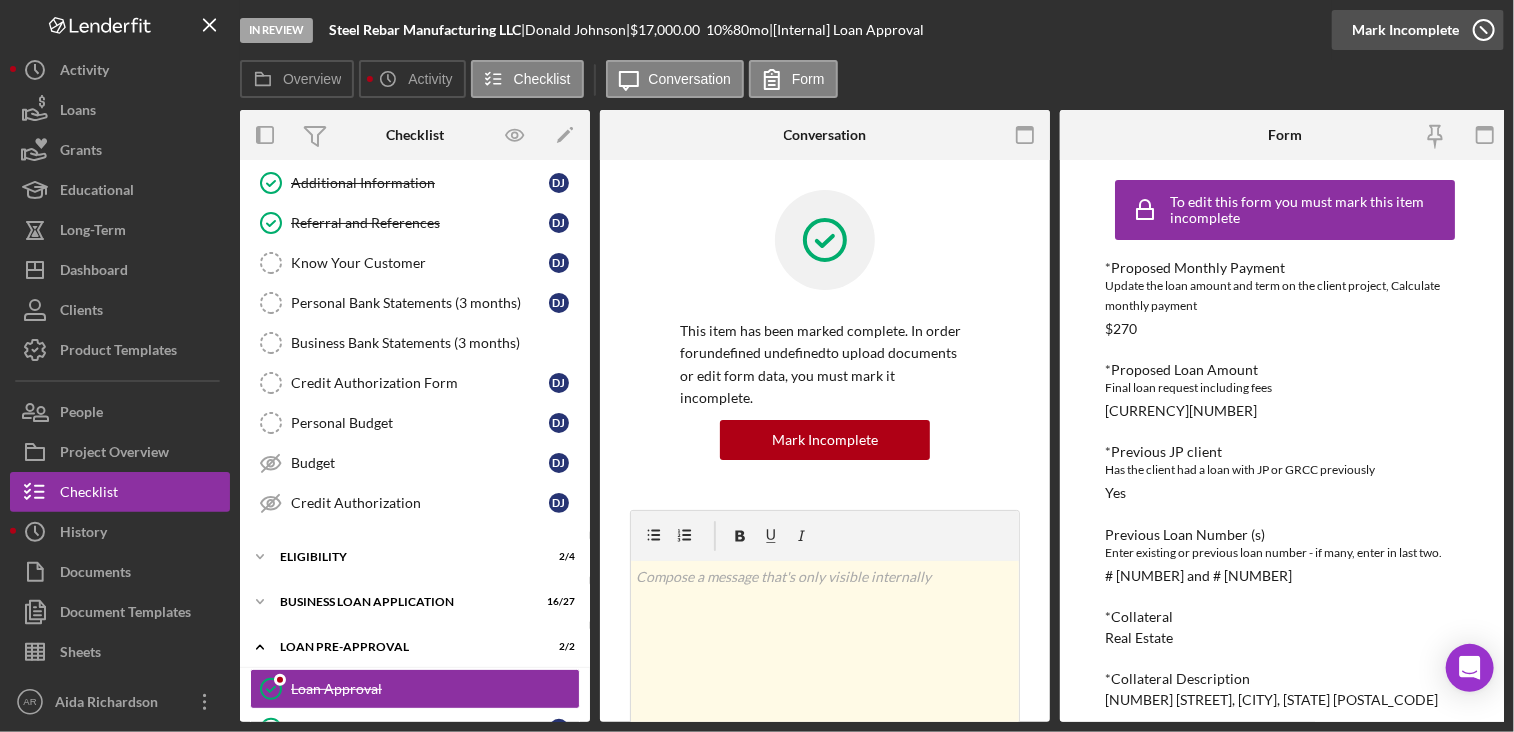 click 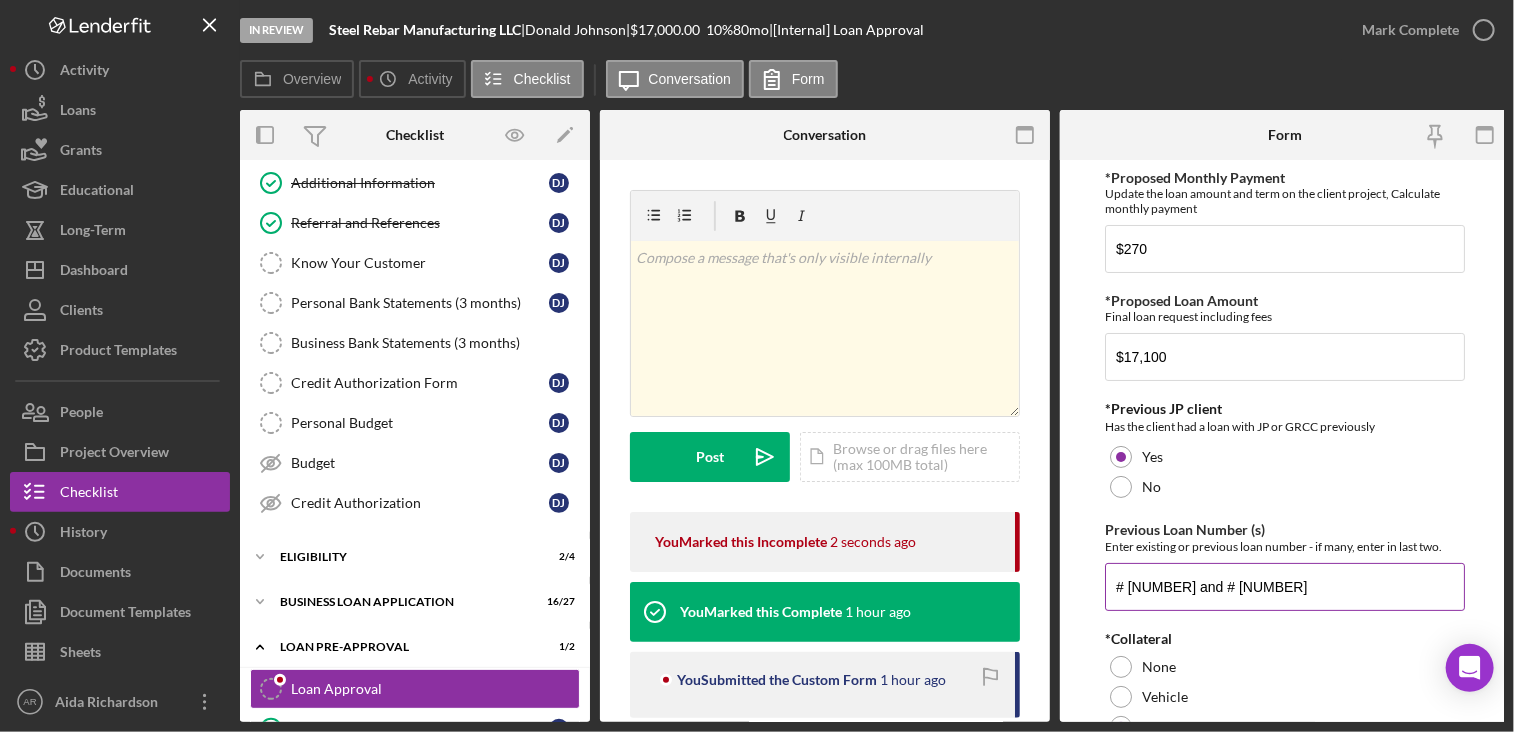 click on "Previous Loan Number (s)" at bounding box center [1185, 529] 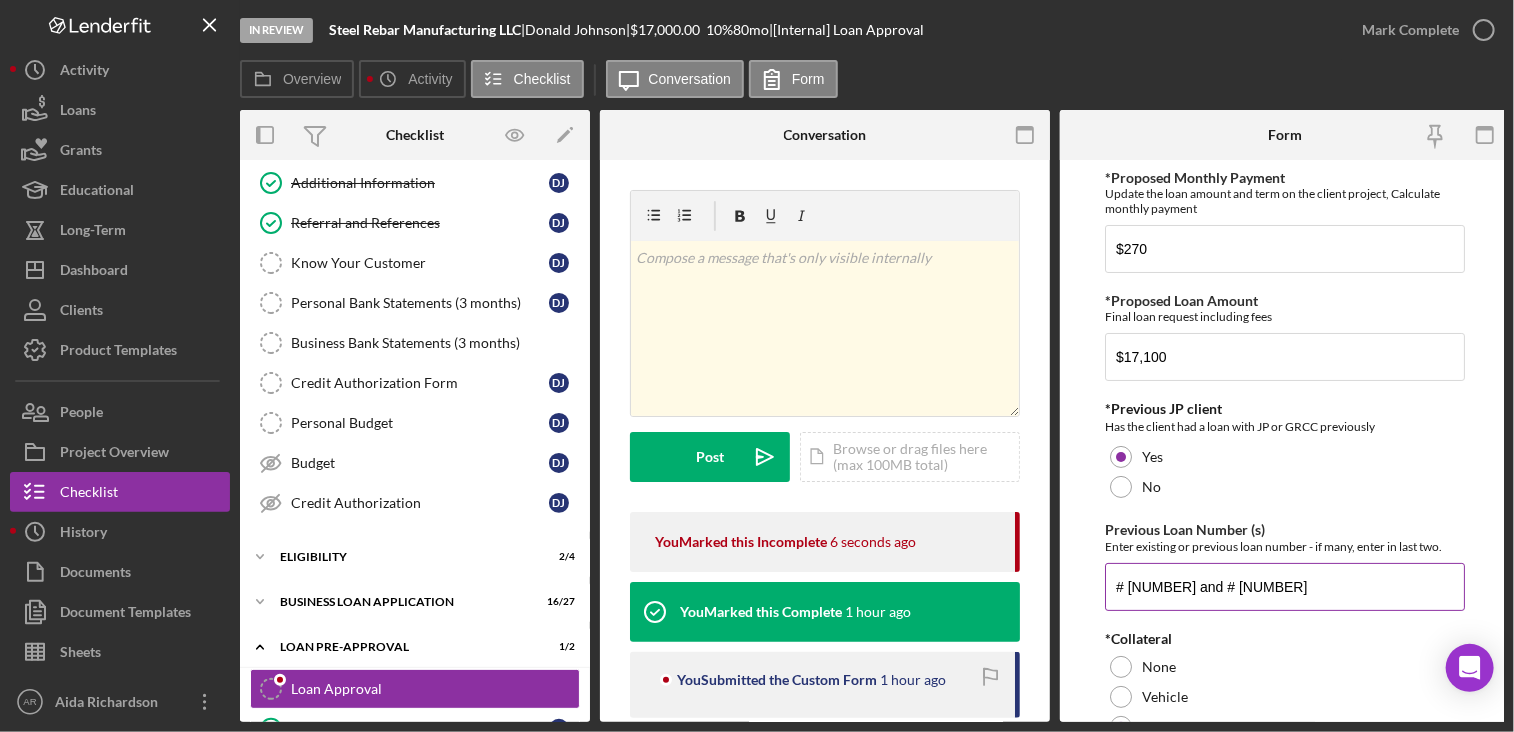 click on "Enter existing or previous loan number - if many, enter in last two." at bounding box center [1285, 546] 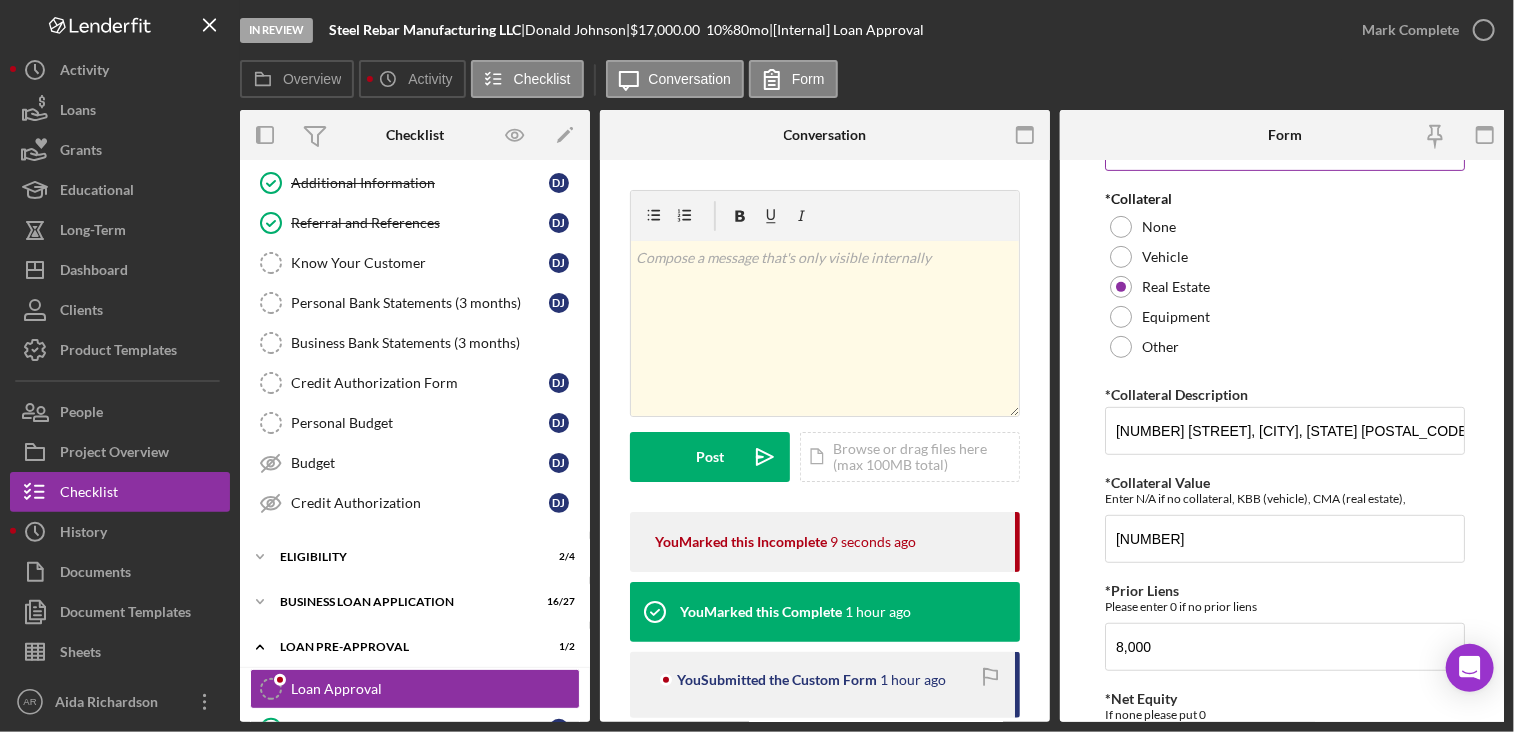 scroll, scrollTop: 480, scrollLeft: 0, axis: vertical 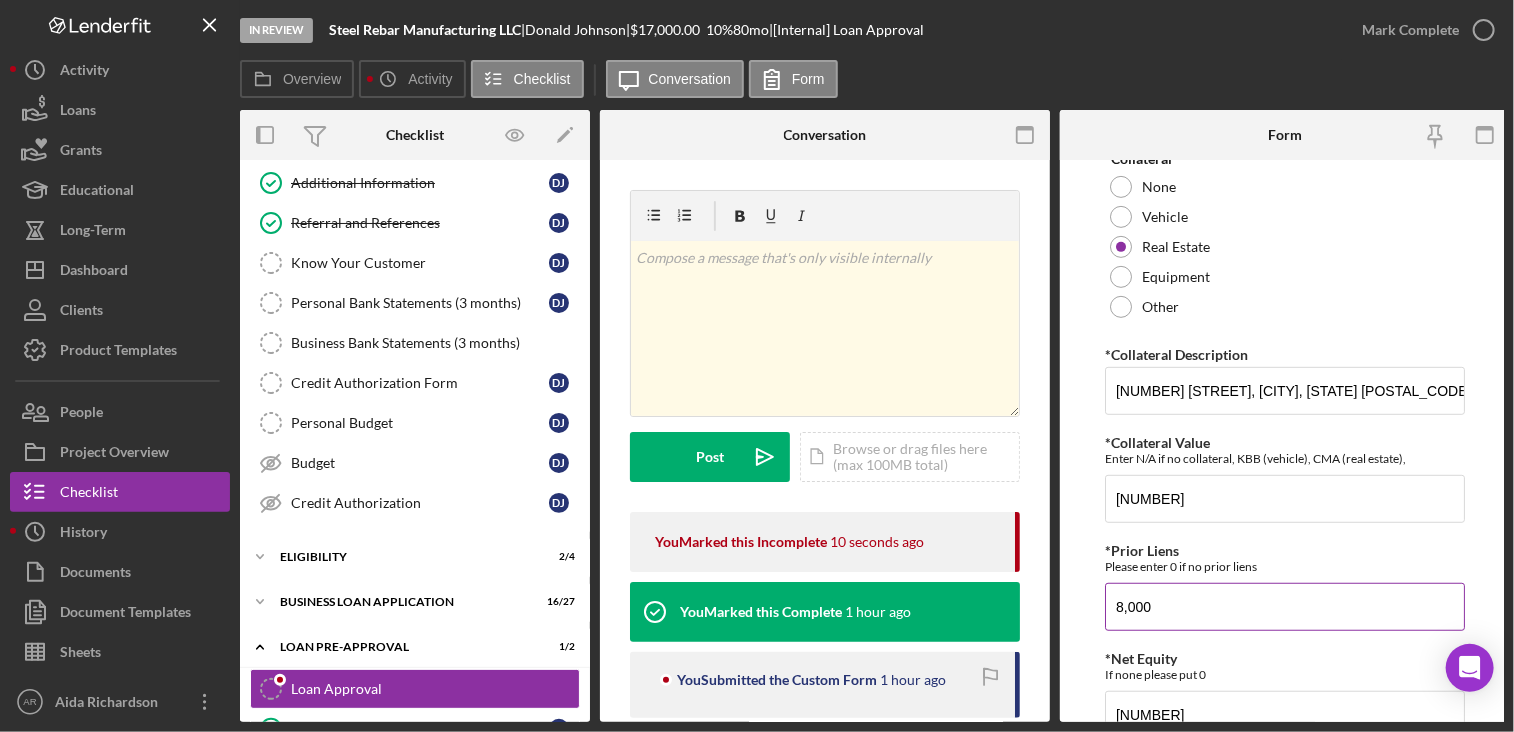 click on "8,000" at bounding box center [1285, 607] 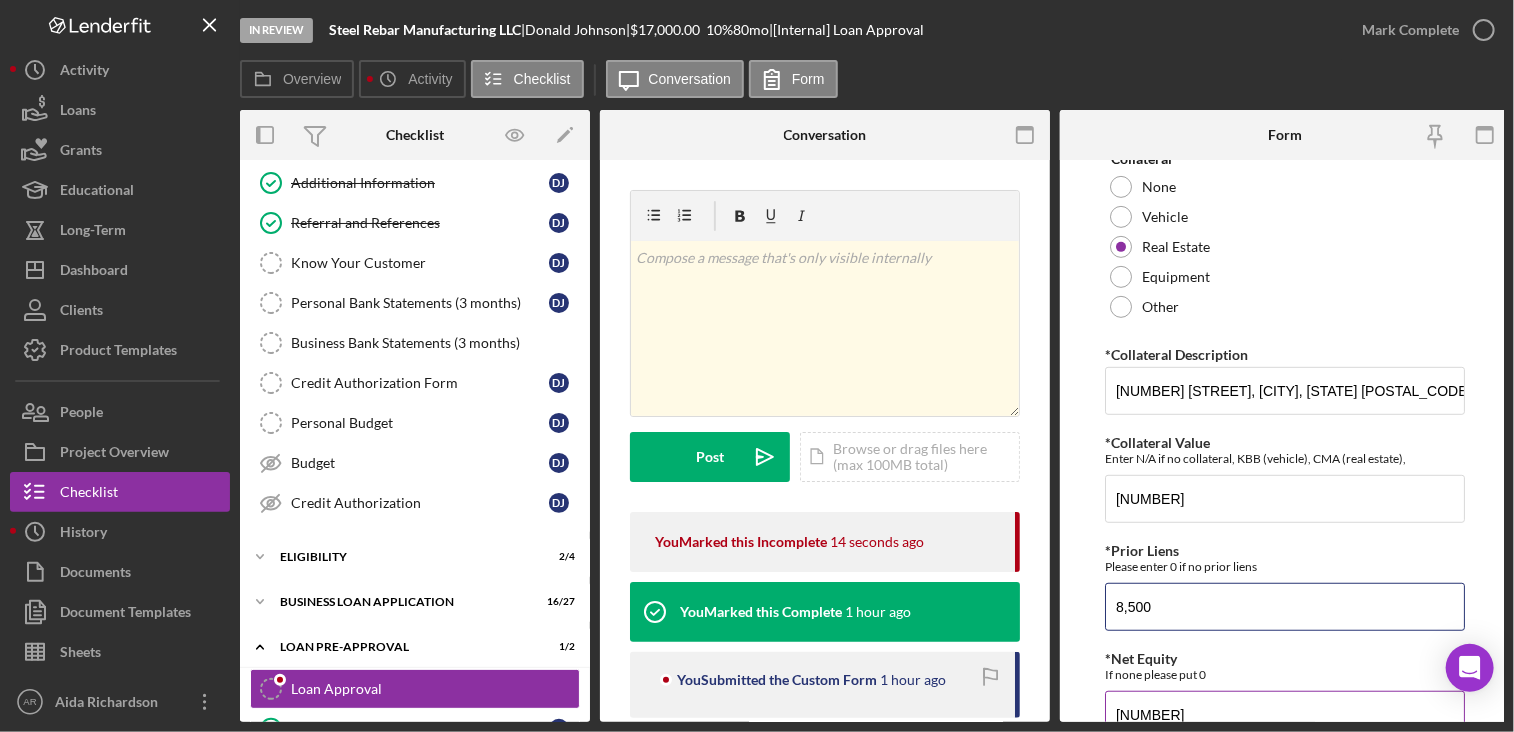 type on "8,500" 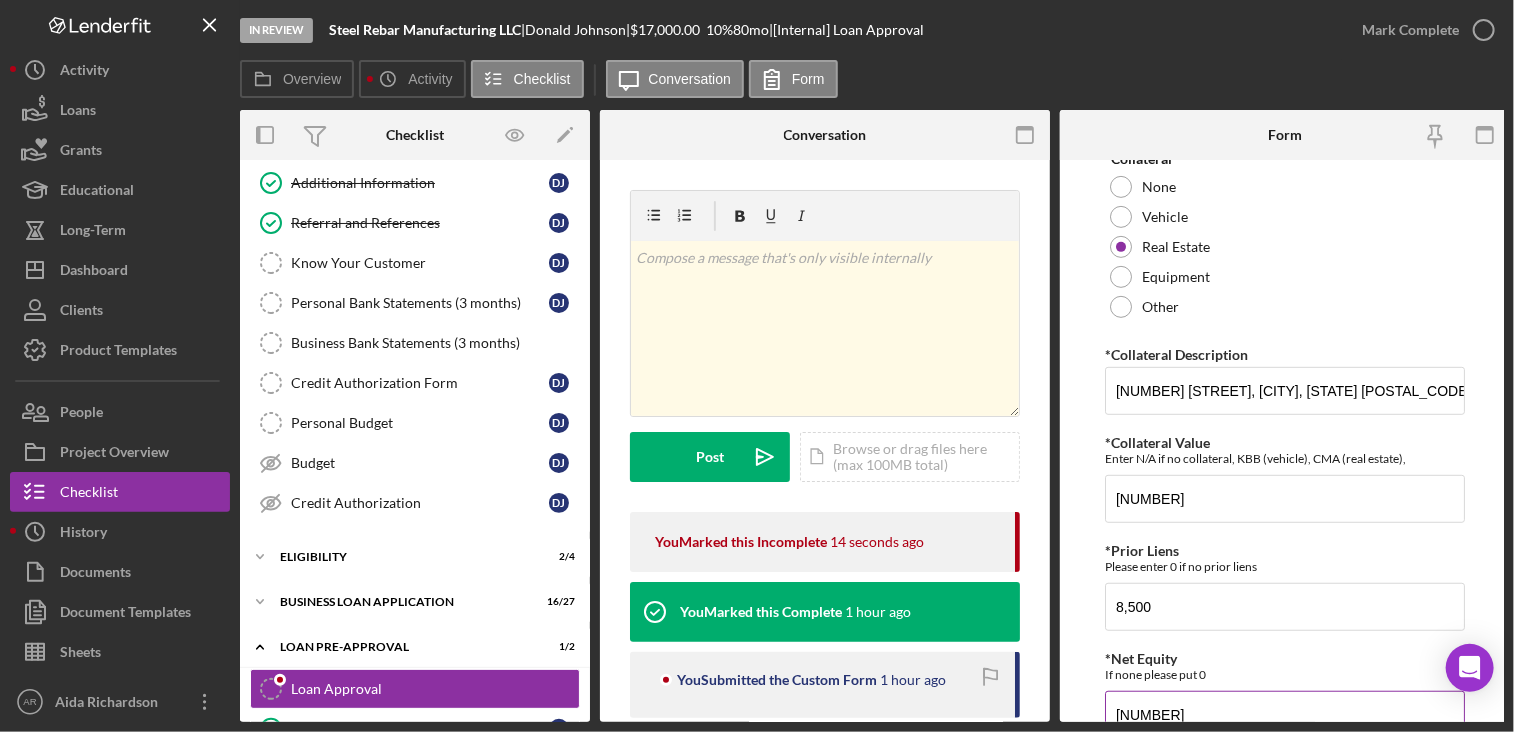 click on "If none please put 0" at bounding box center [1285, 674] 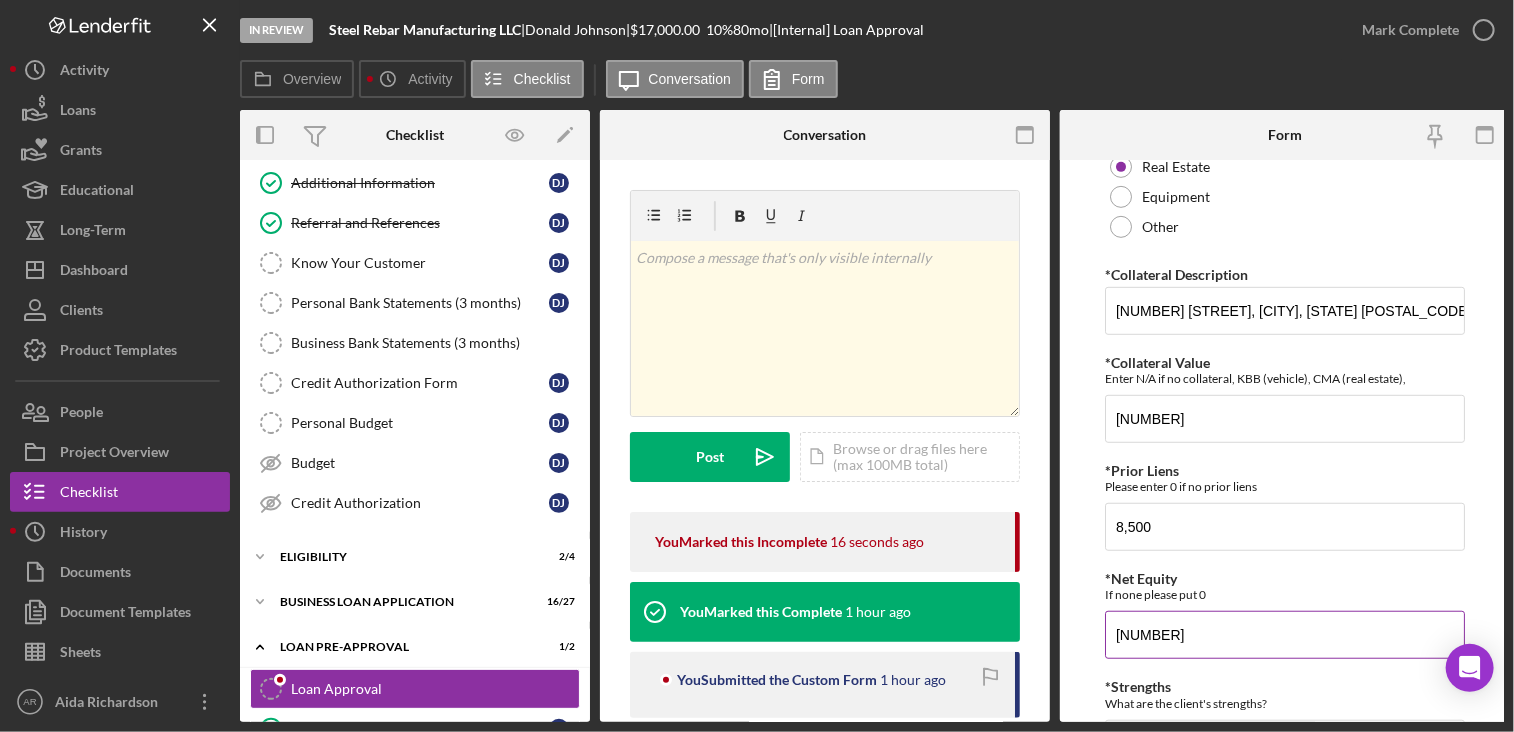 scroll, scrollTop: 600, scrollLeft: 0, axis: vertical 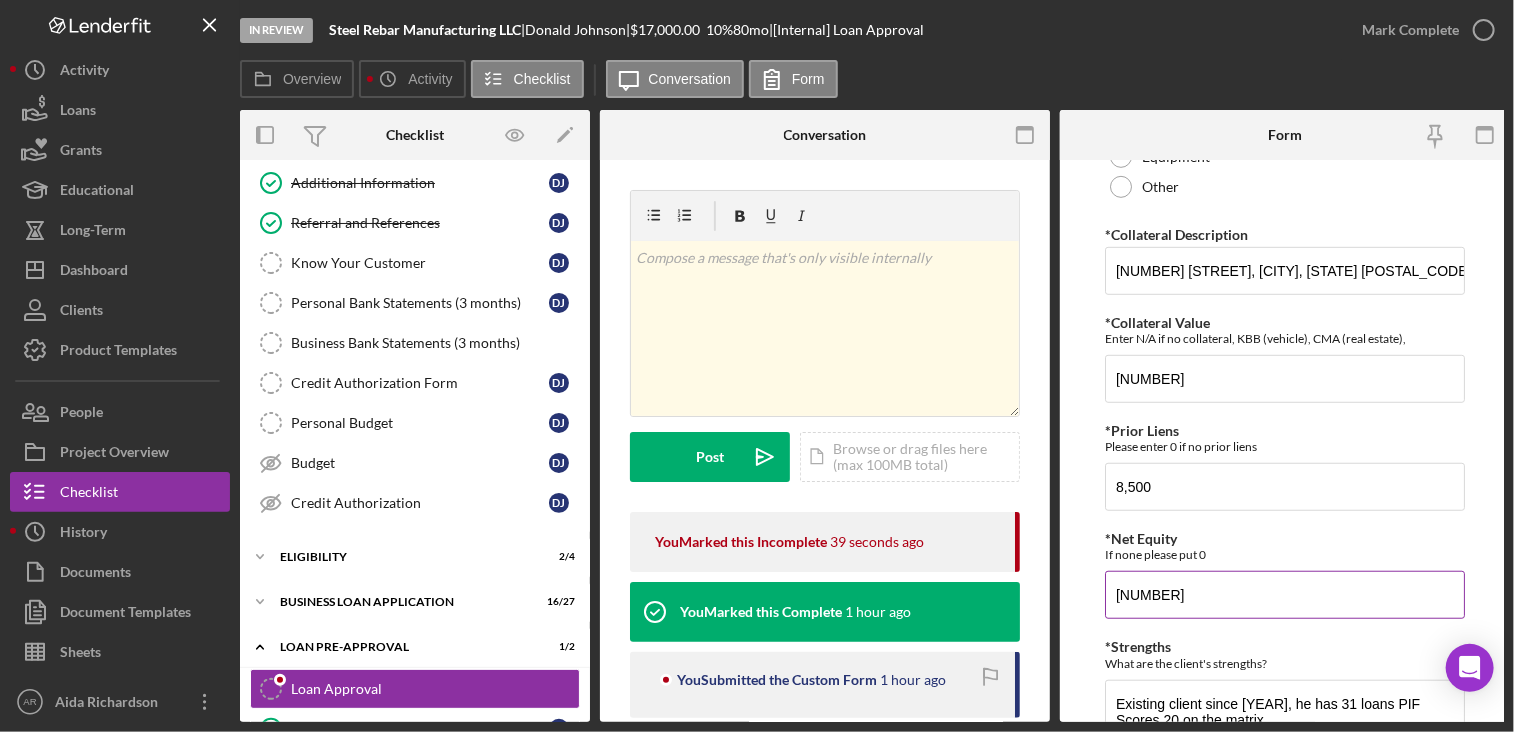 click on "[NUMBER]" at bounding box center (1285, 595) 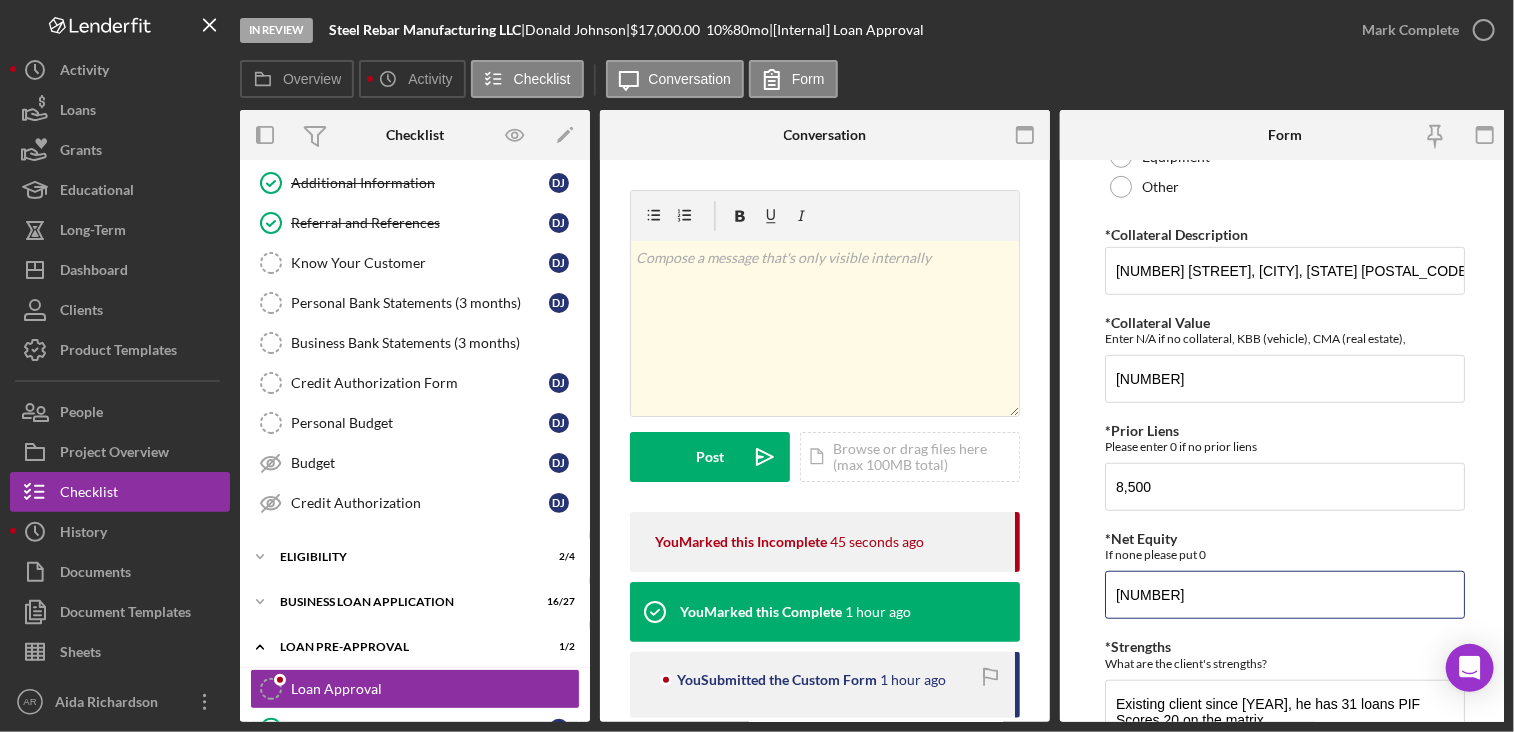 type on "[NUMBER]" 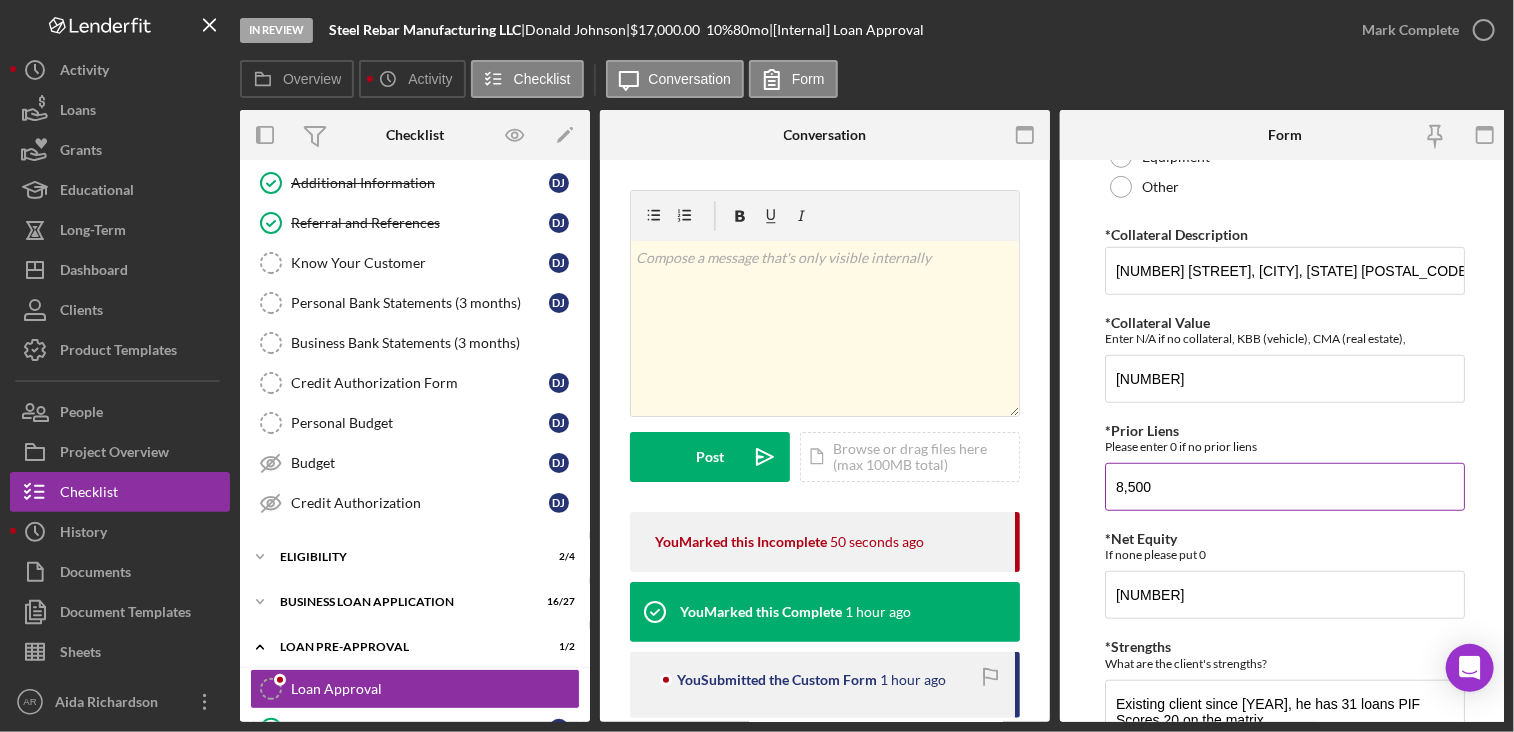 click on "8,500" at bounding box center (1285, 487) 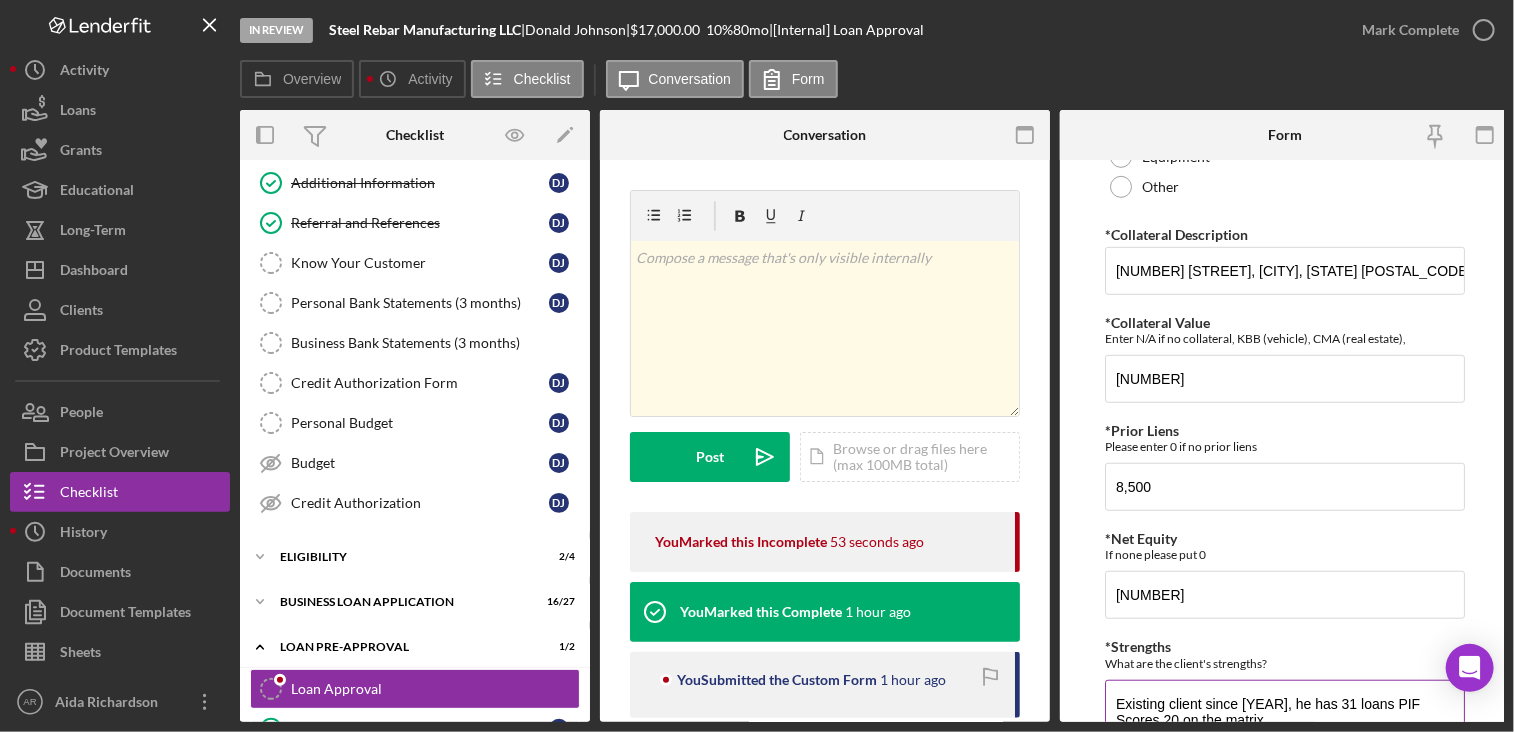 click on "*Strengths What are the client's strengths?" at bounding box center (1285, 654) 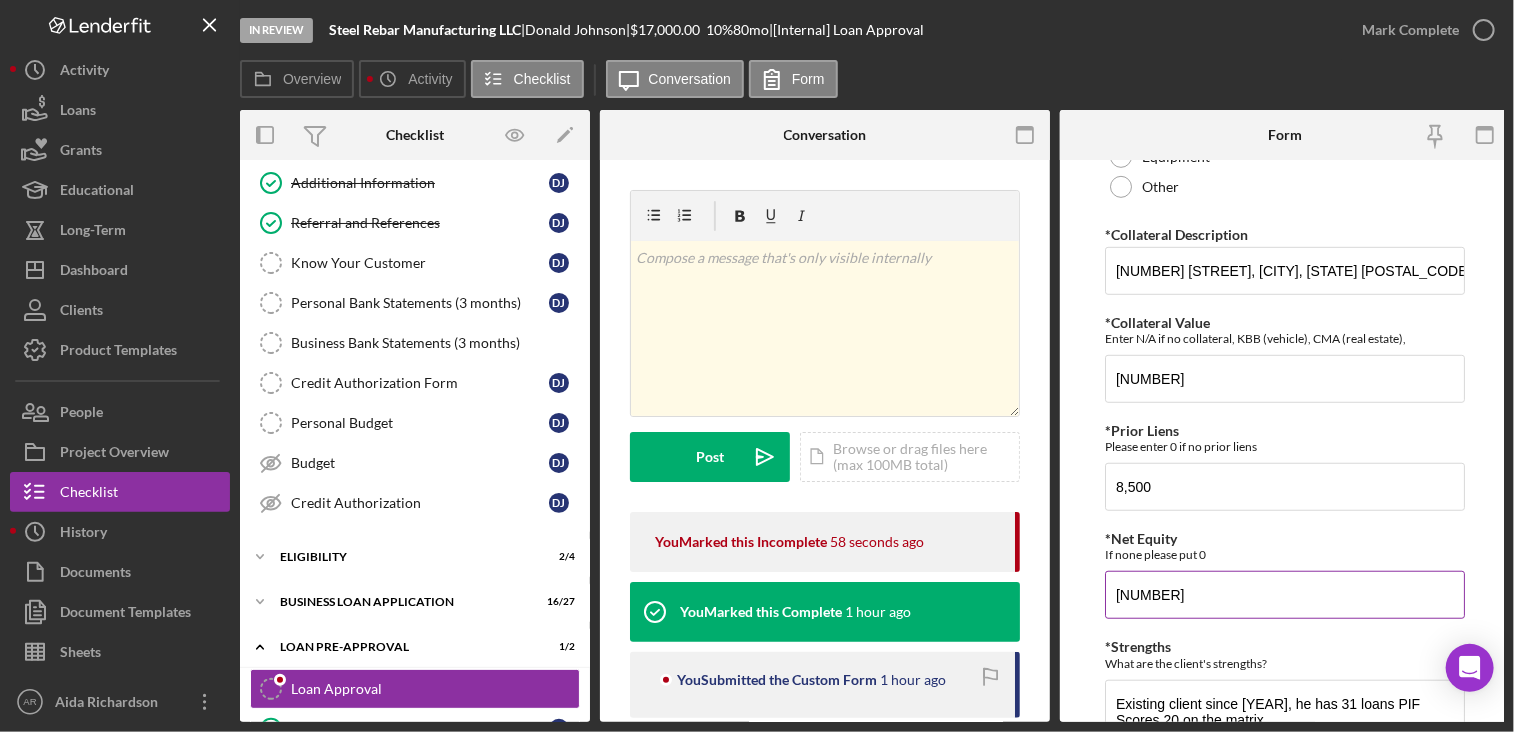 drag, startPoint x: 1116, startPoint y: 589, endPoint x: 1166, endPoint y: 597, distance: 50.635956 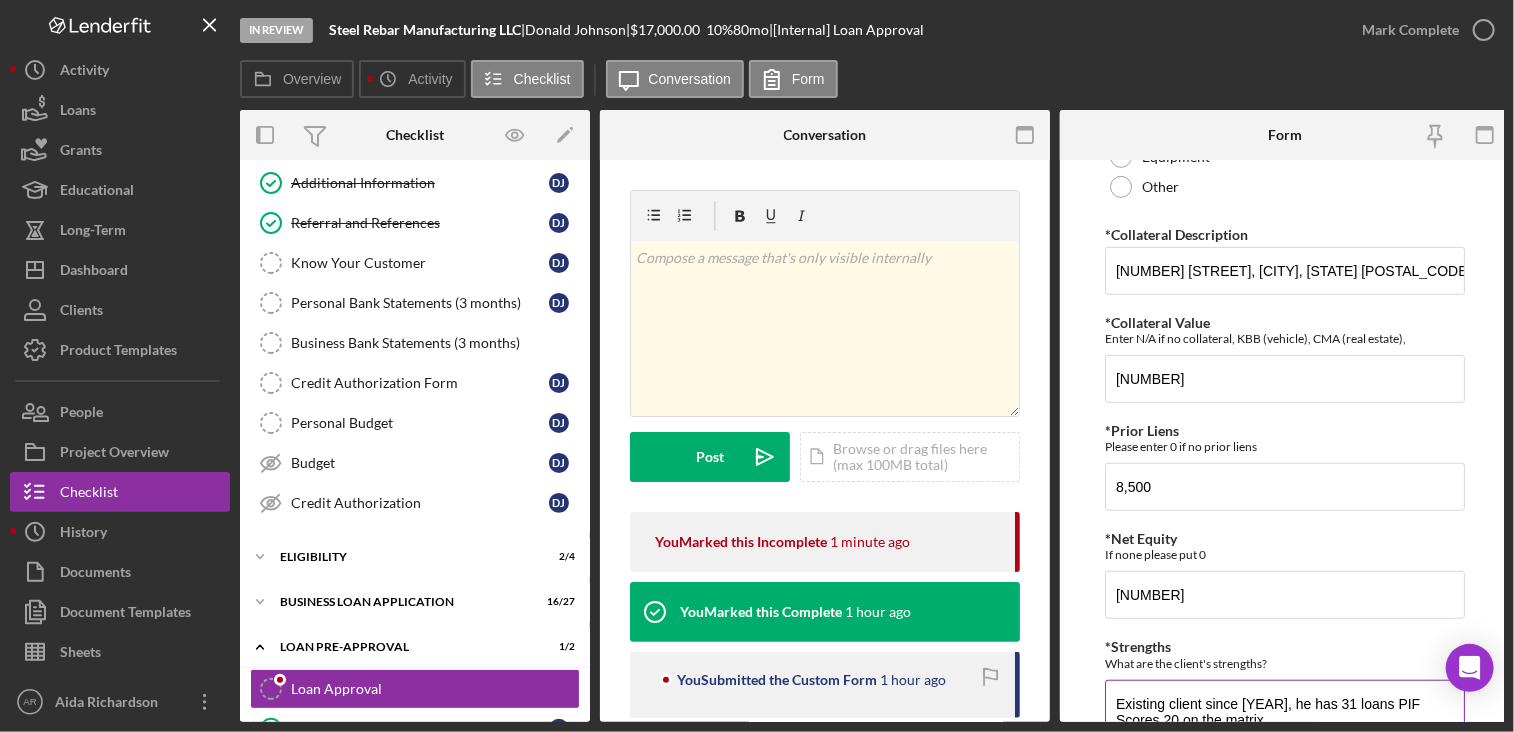 click on "Existing client since [YEAR], he has 31 loans PIF
Scores 20 on the matrix
Strong collateral" at bounding box center [1285, 728] 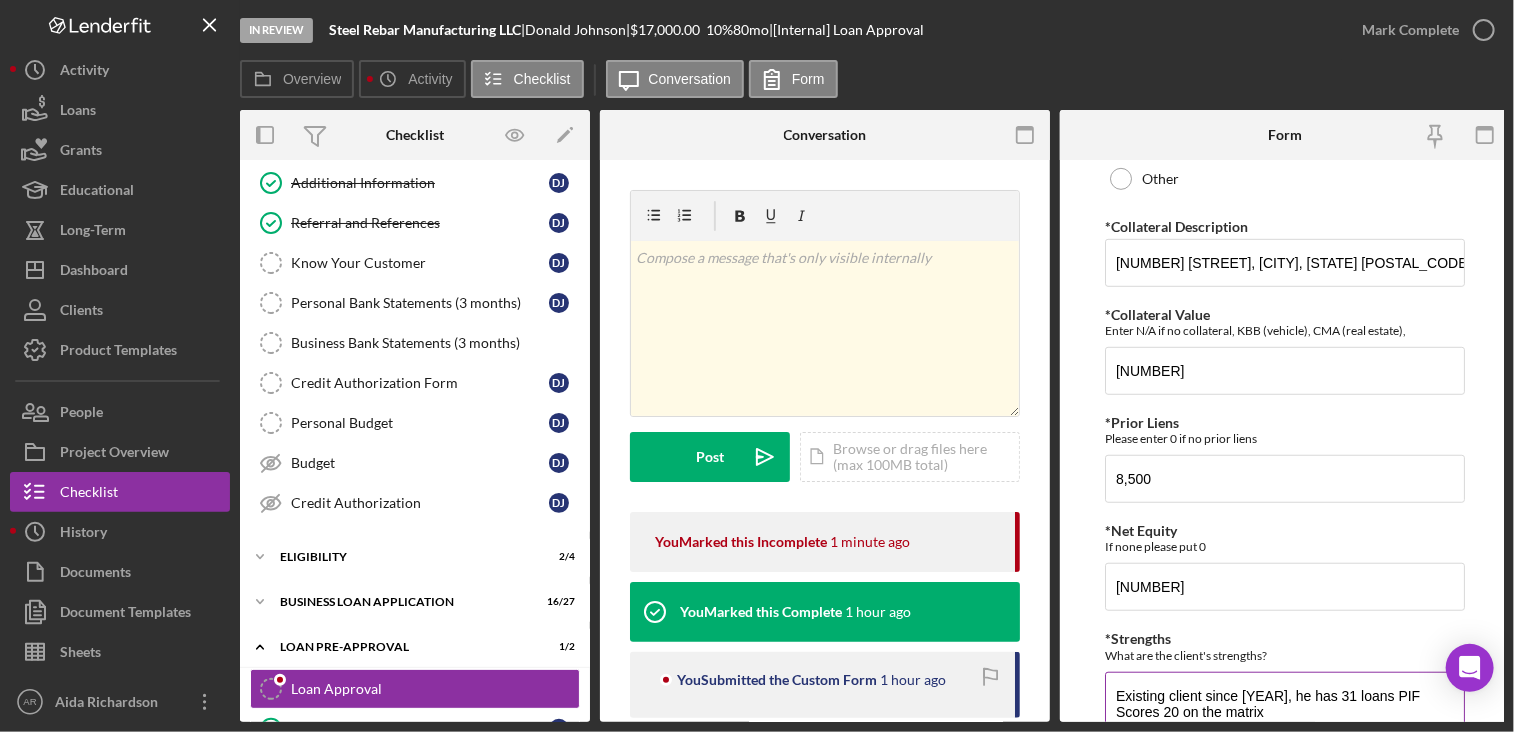 scroll, scrollTop: 624, scrollLeft: 0, axis: vertical 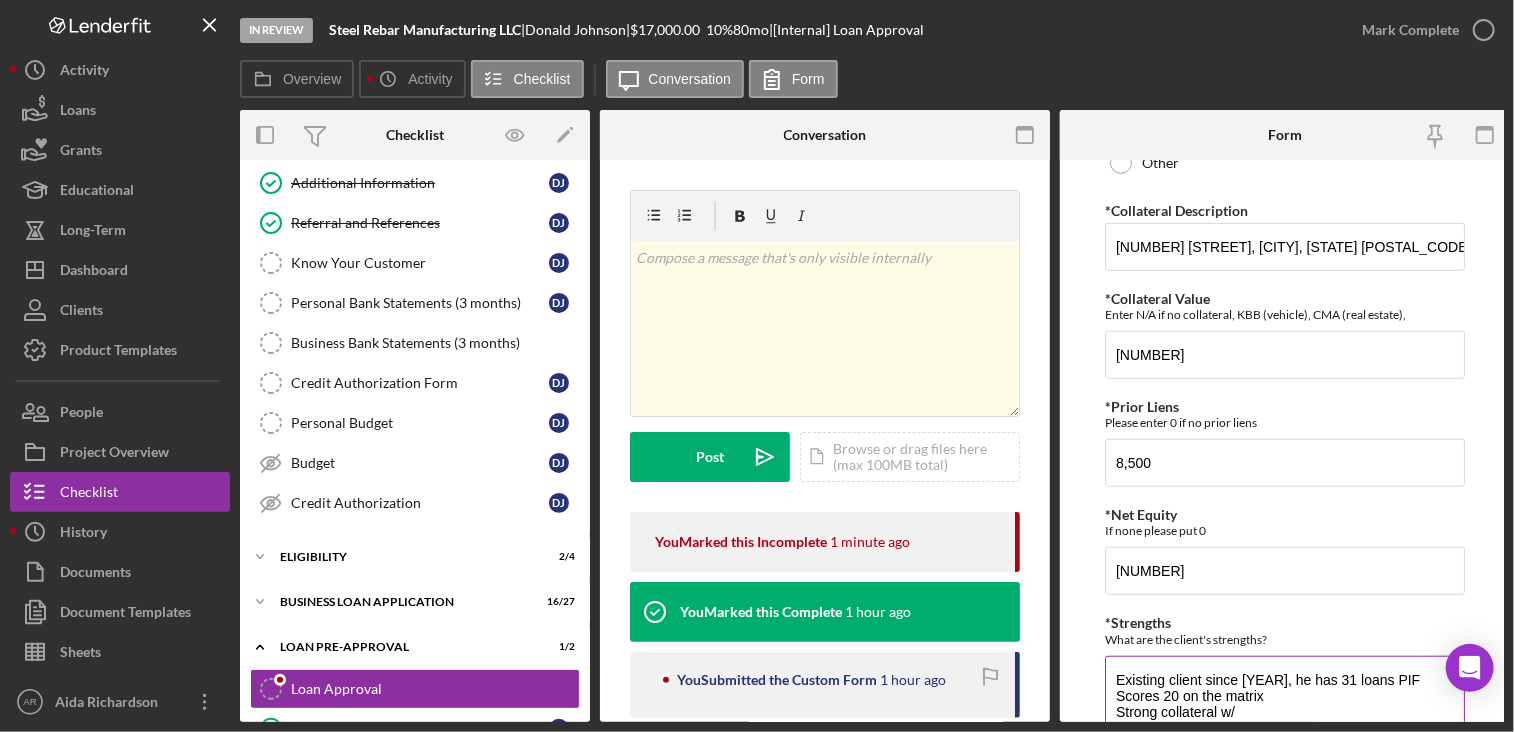 paste on "[NUMBER]" 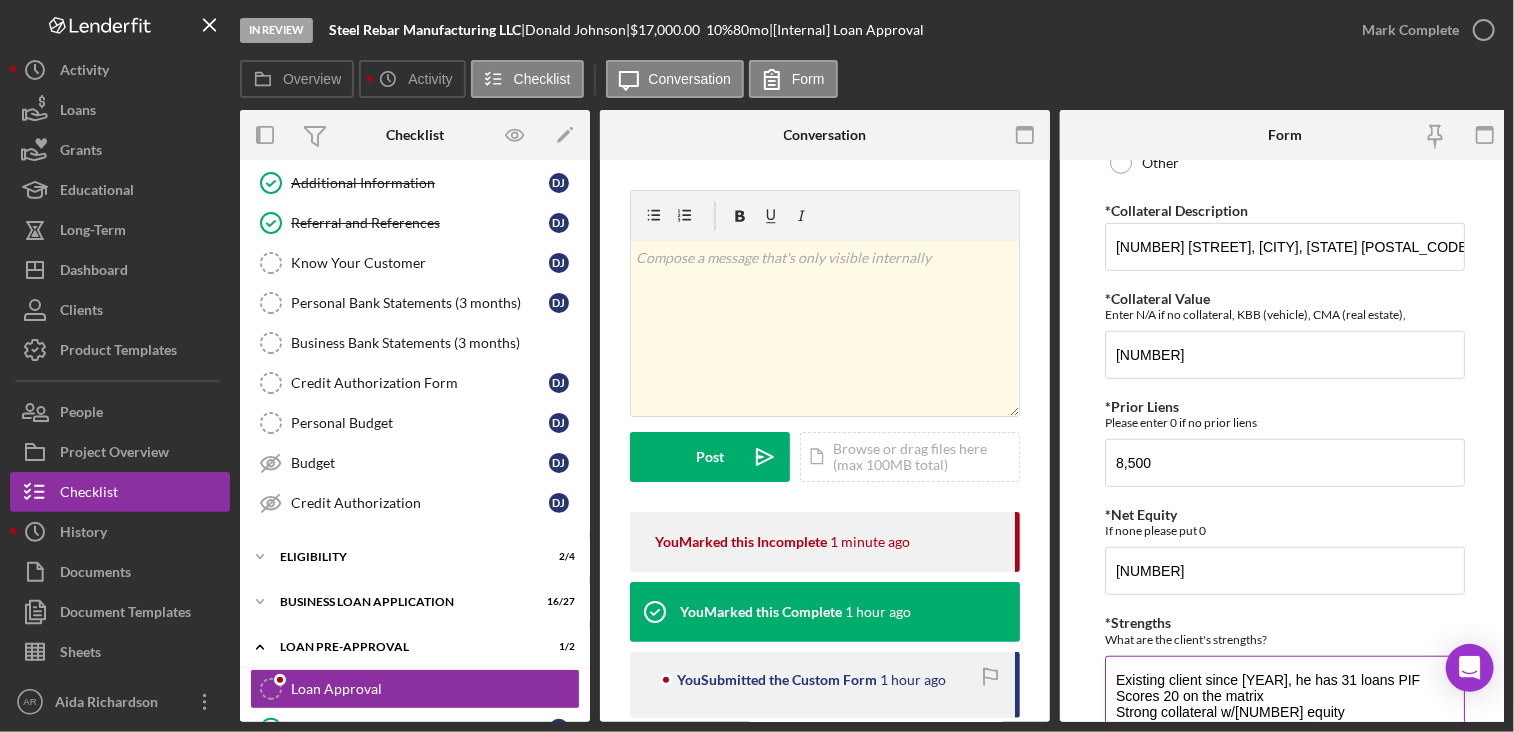 type on "Existing client since [YEAR], he has 31 loans PIF
Scores 20 on the matrix
Strong collateral w/[NUMBER] equity" 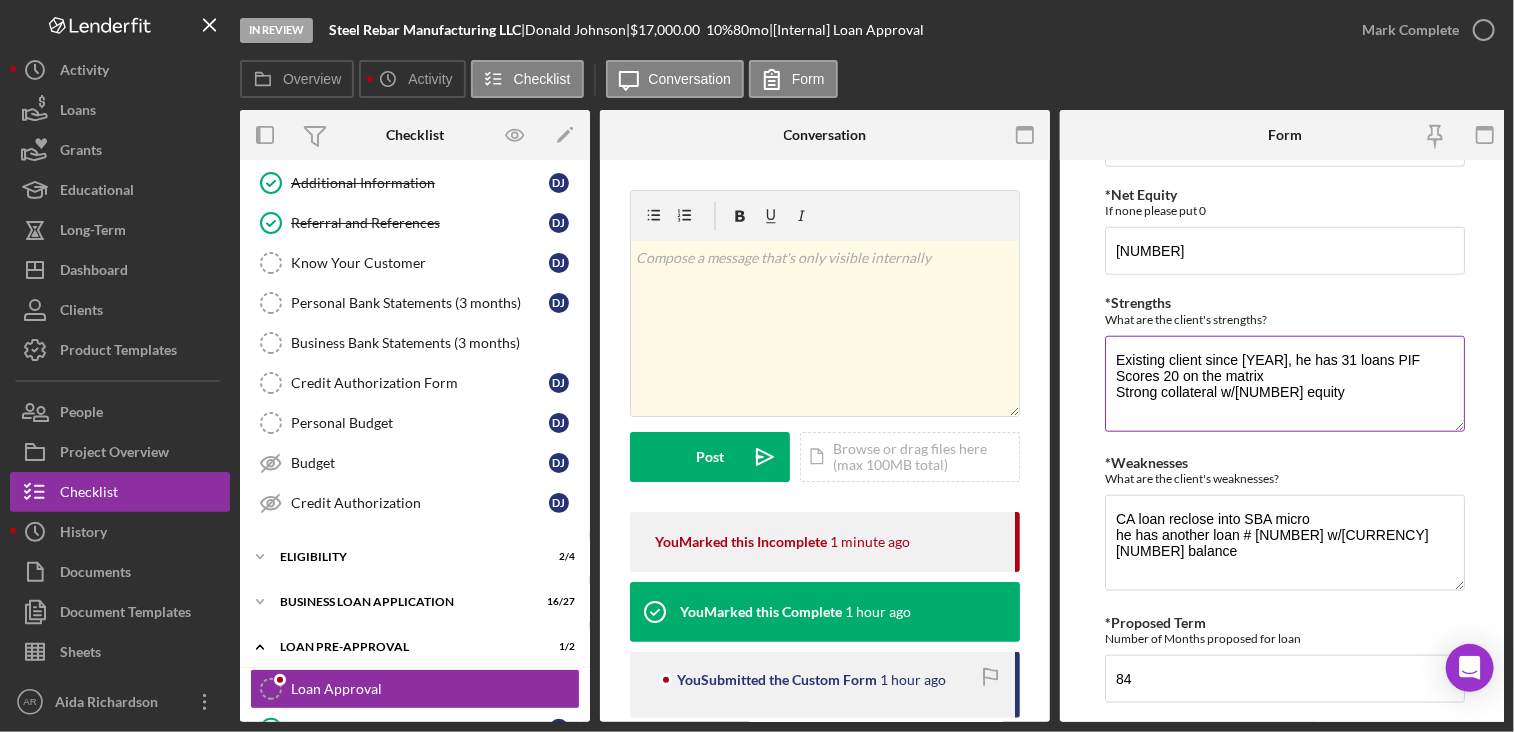 scroll, scrollTop: 1000, scrollLeft: 0, axis: vertical 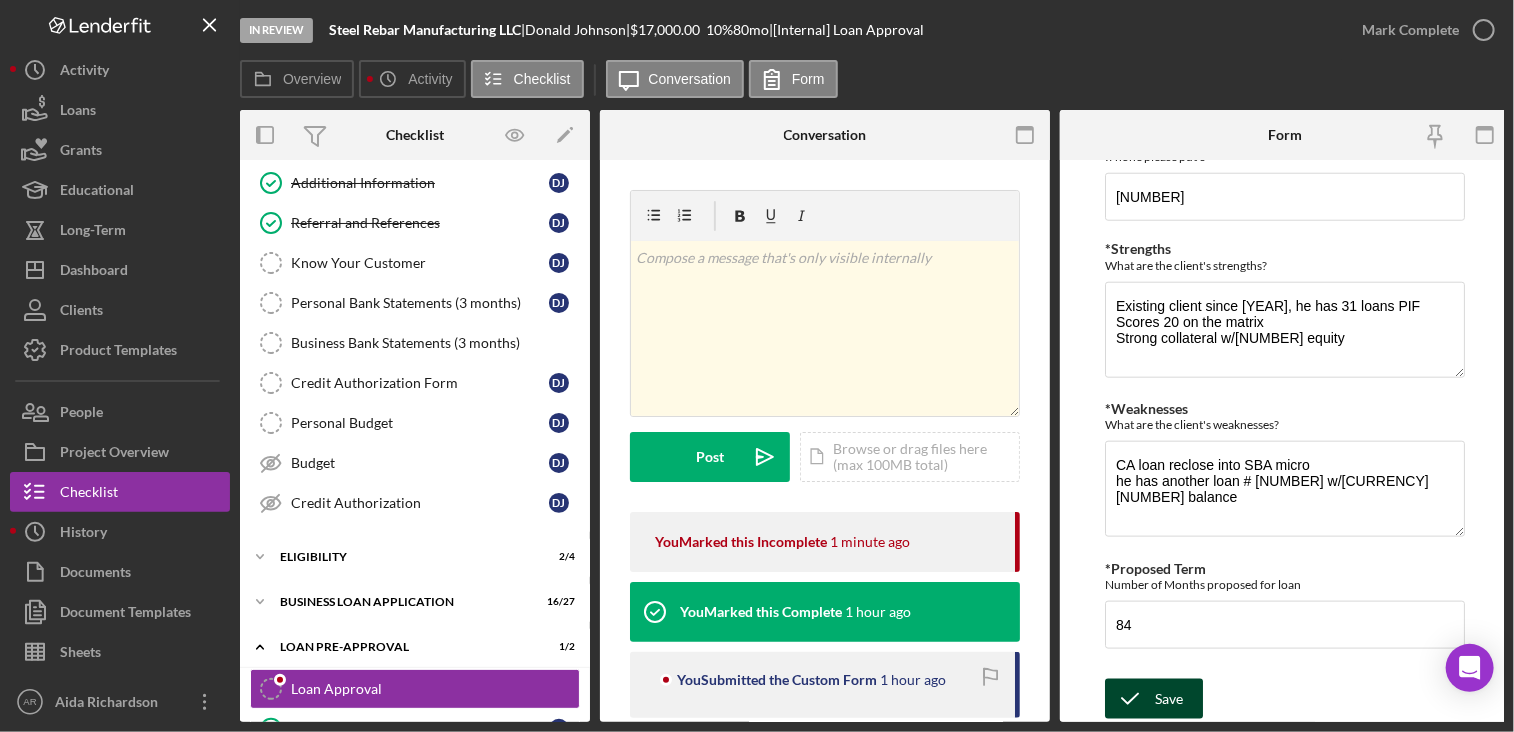 click on "Save" at bounding box center [1169, 699] 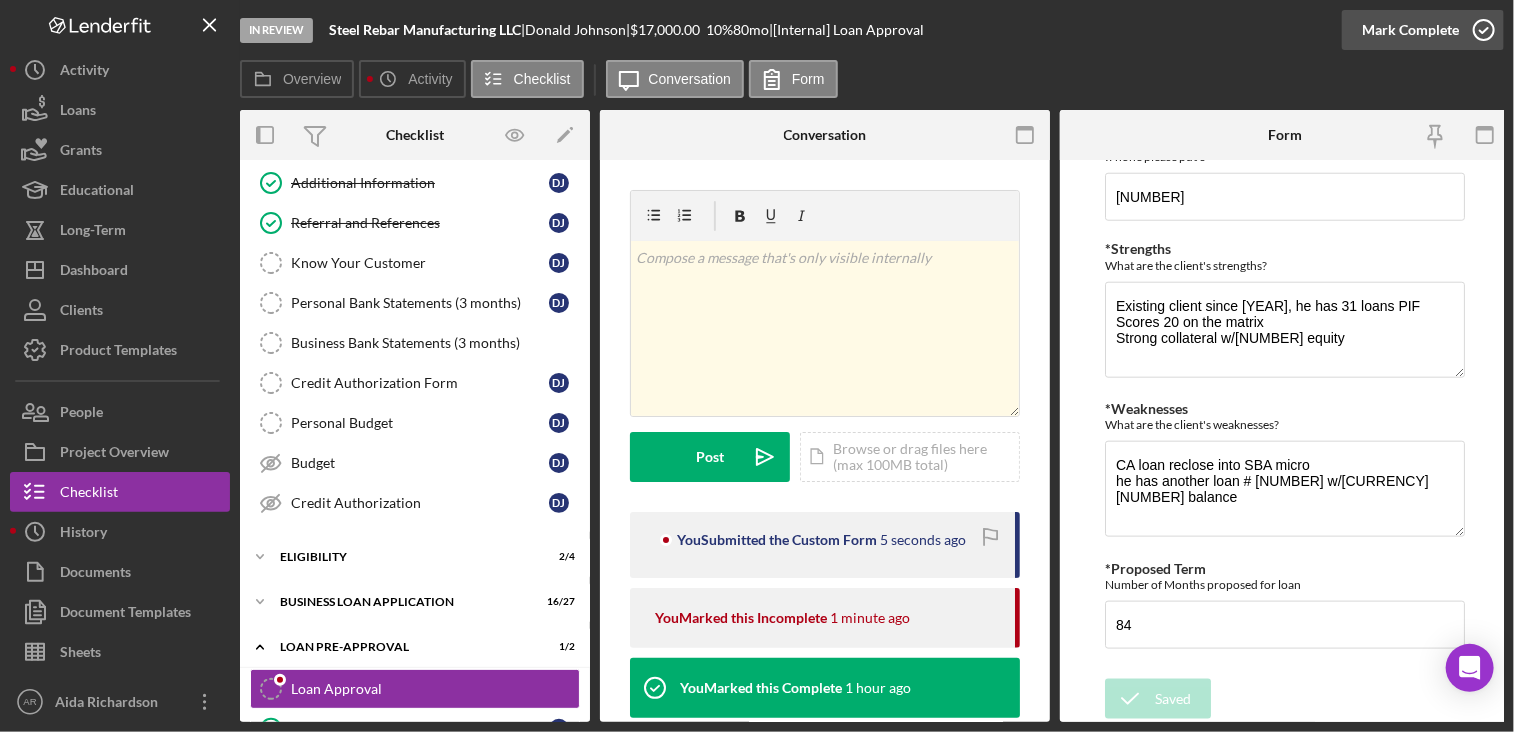 click 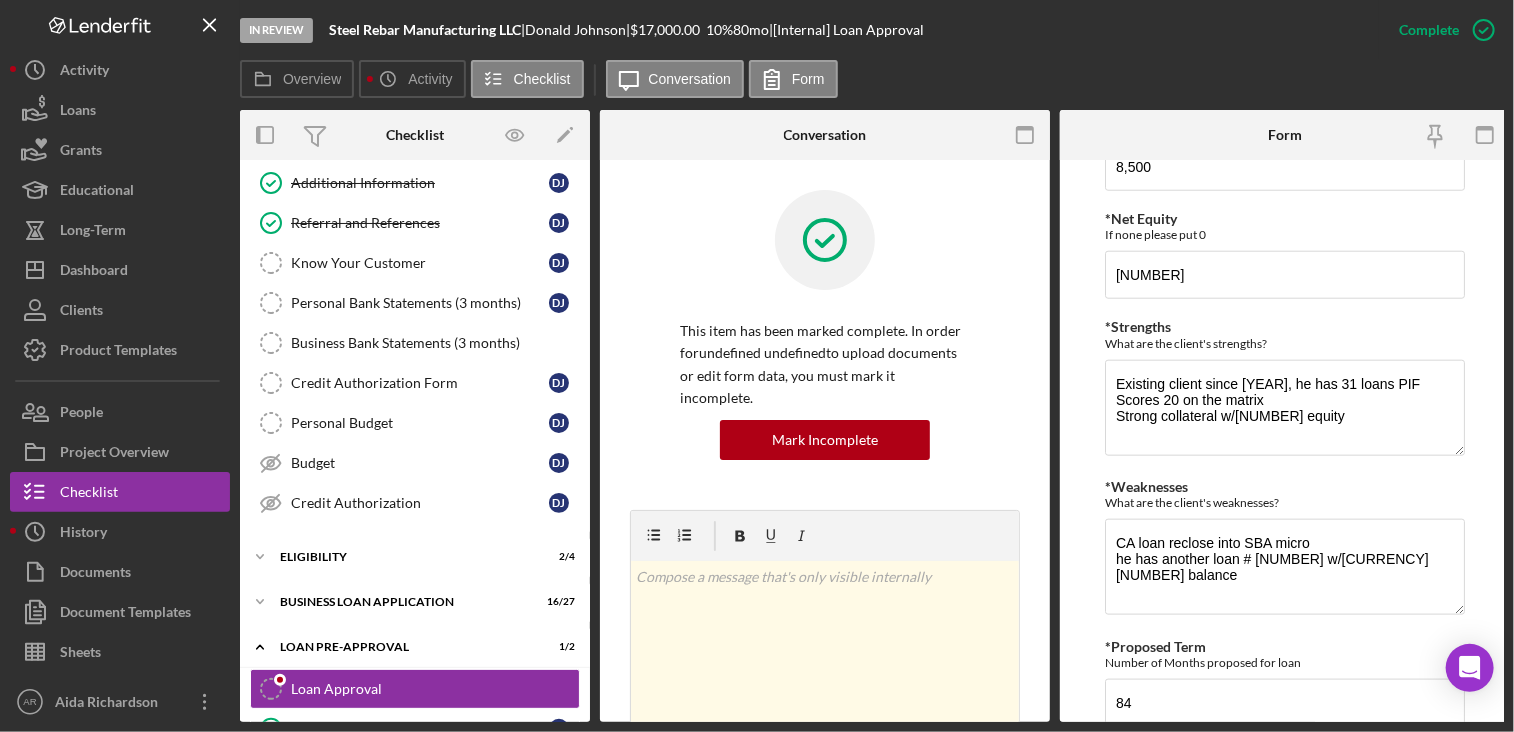 scroll, scrollTop: 0, scrollLeft: 0, axis: both 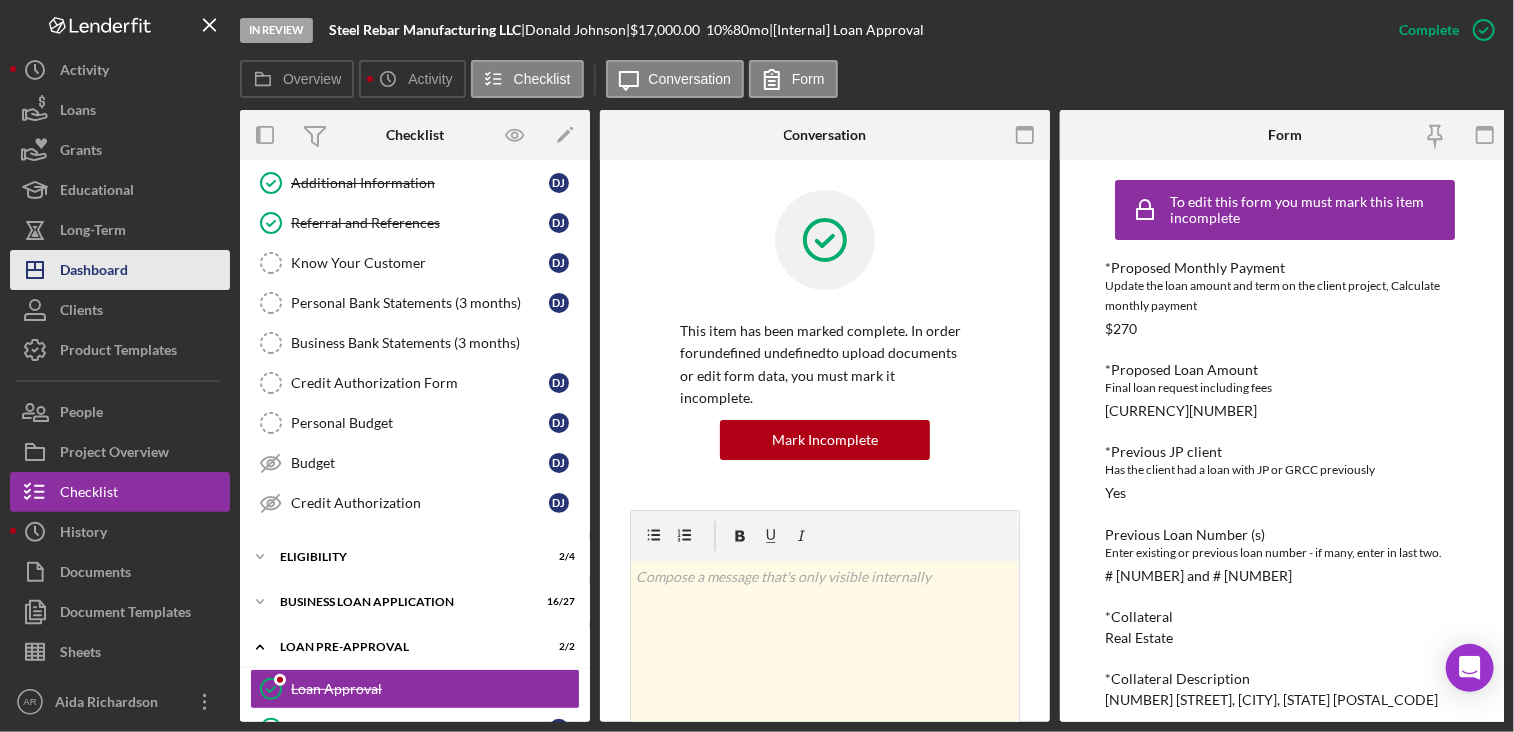 click on "Dashboard" at bounding box center [94, 272] 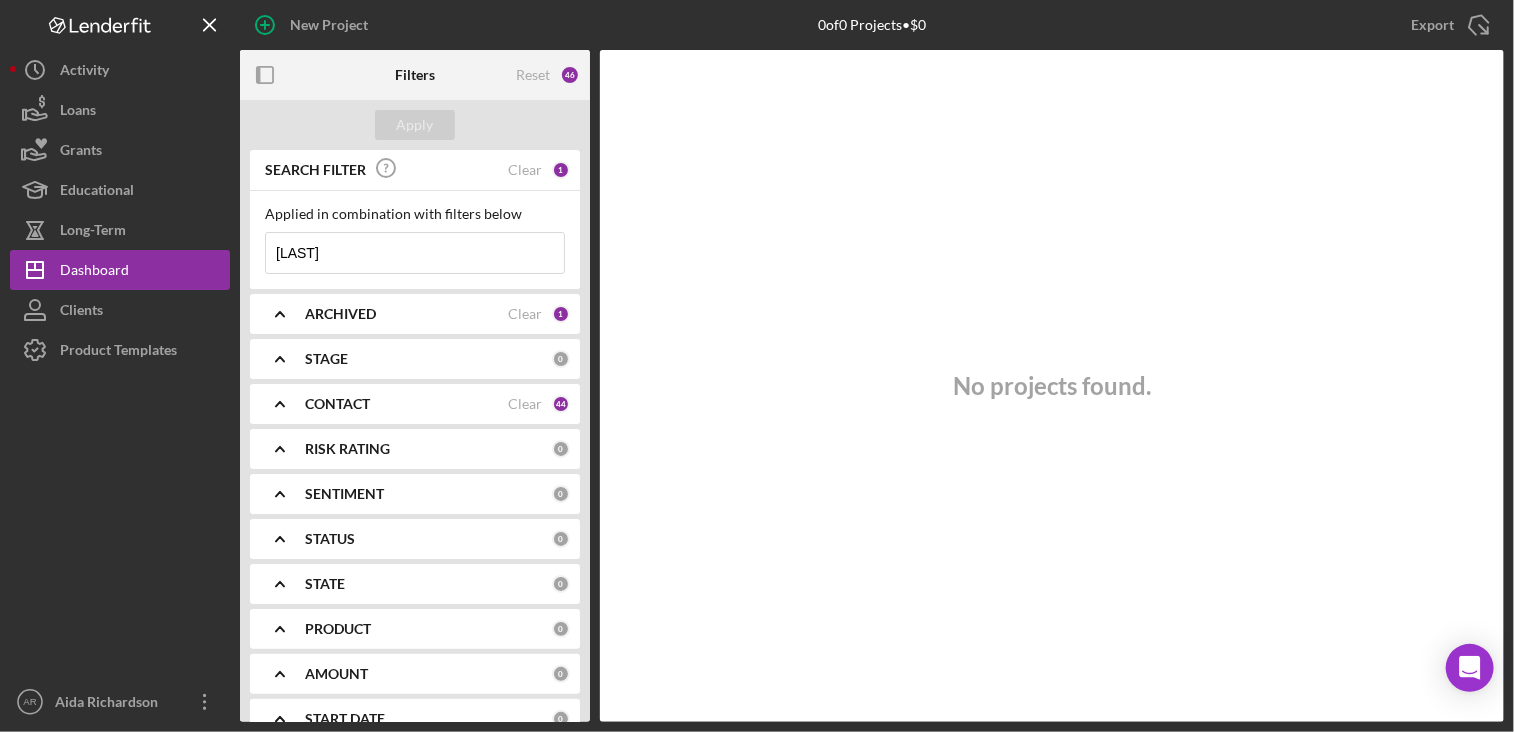 type 